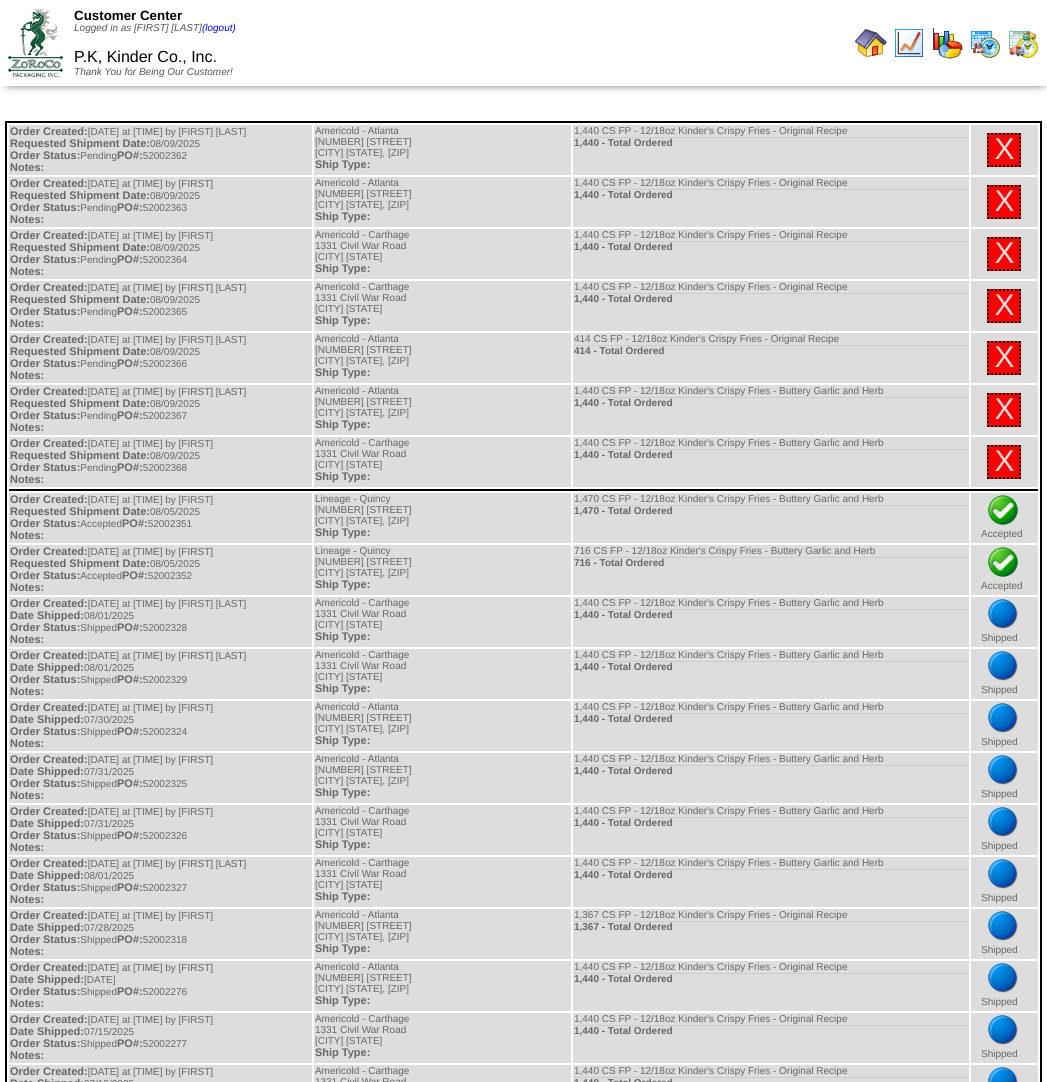 scroll, scrollTop: 0, scrollLeft: 0, axis: both 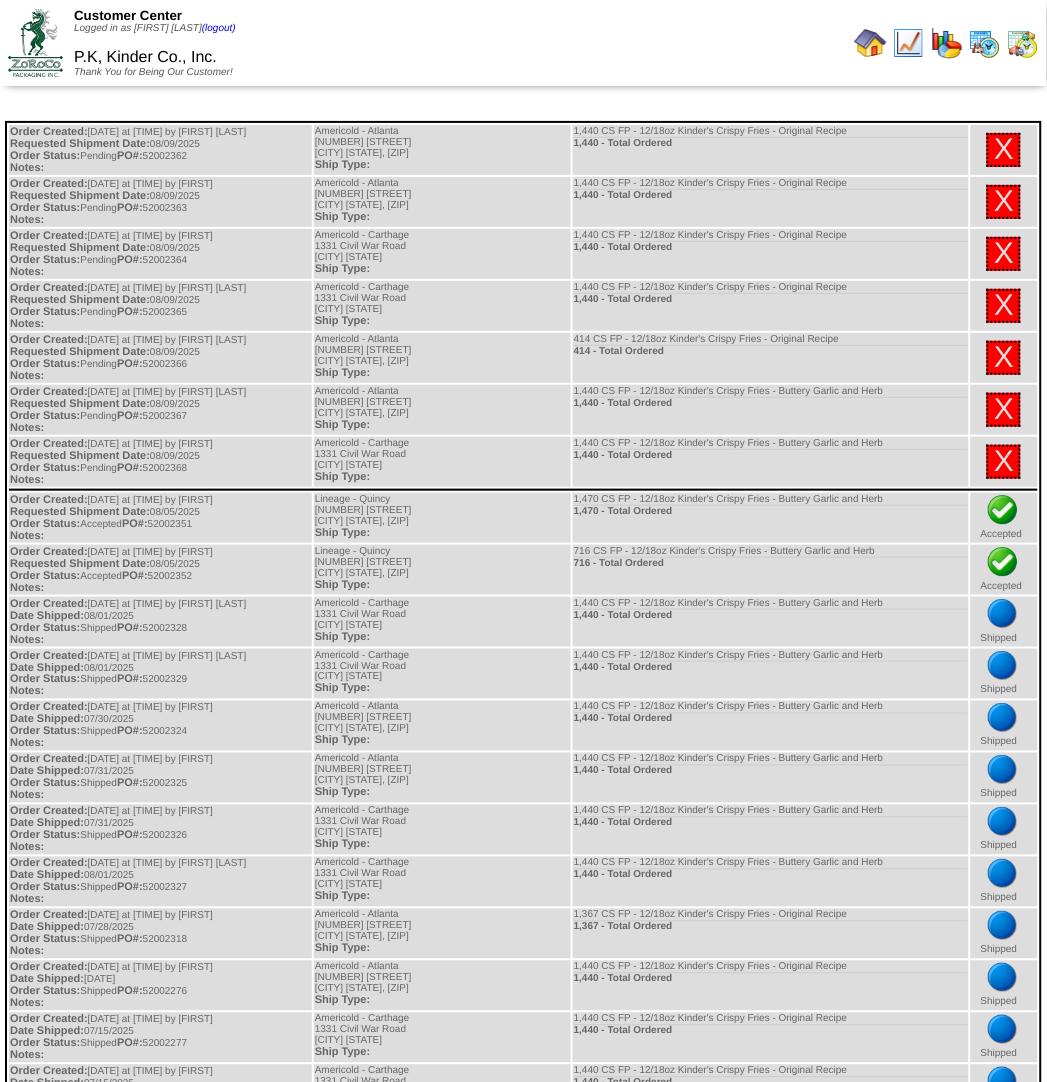 click at bounding box center (871, 43) 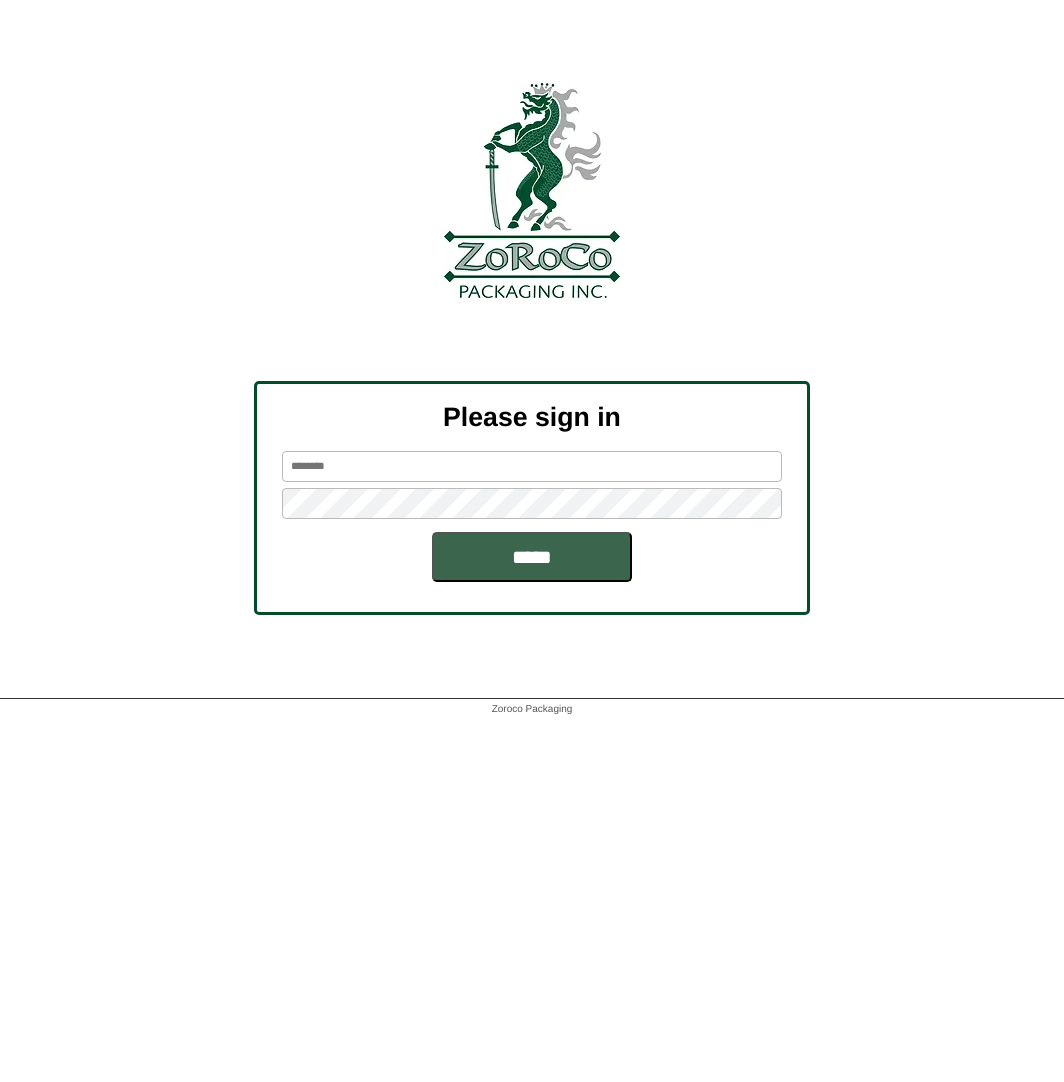 scroll, scrollTop: 0, scrollLeft: 0, axis: both 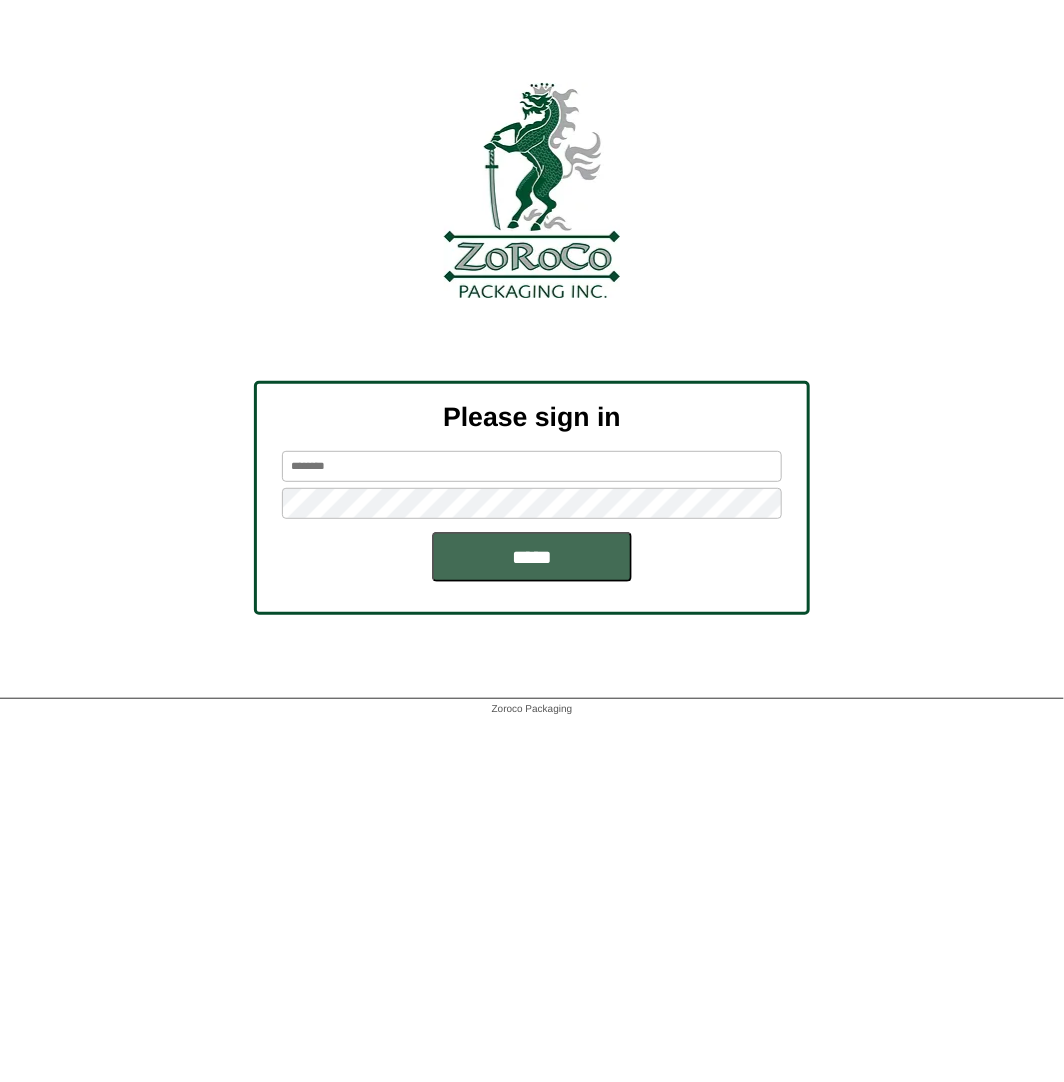 type on "*********" 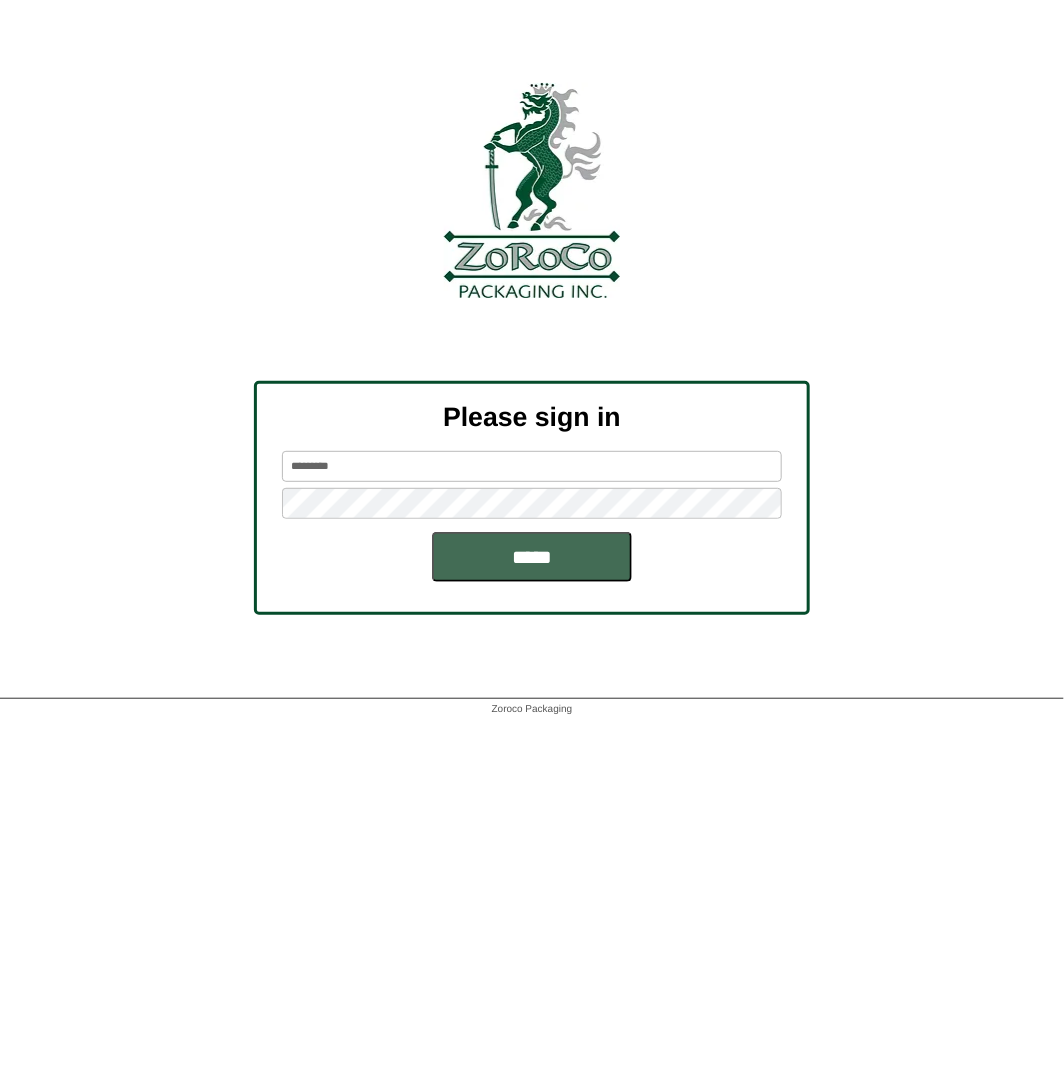 click on "*****" at bounding box center [532, 557] 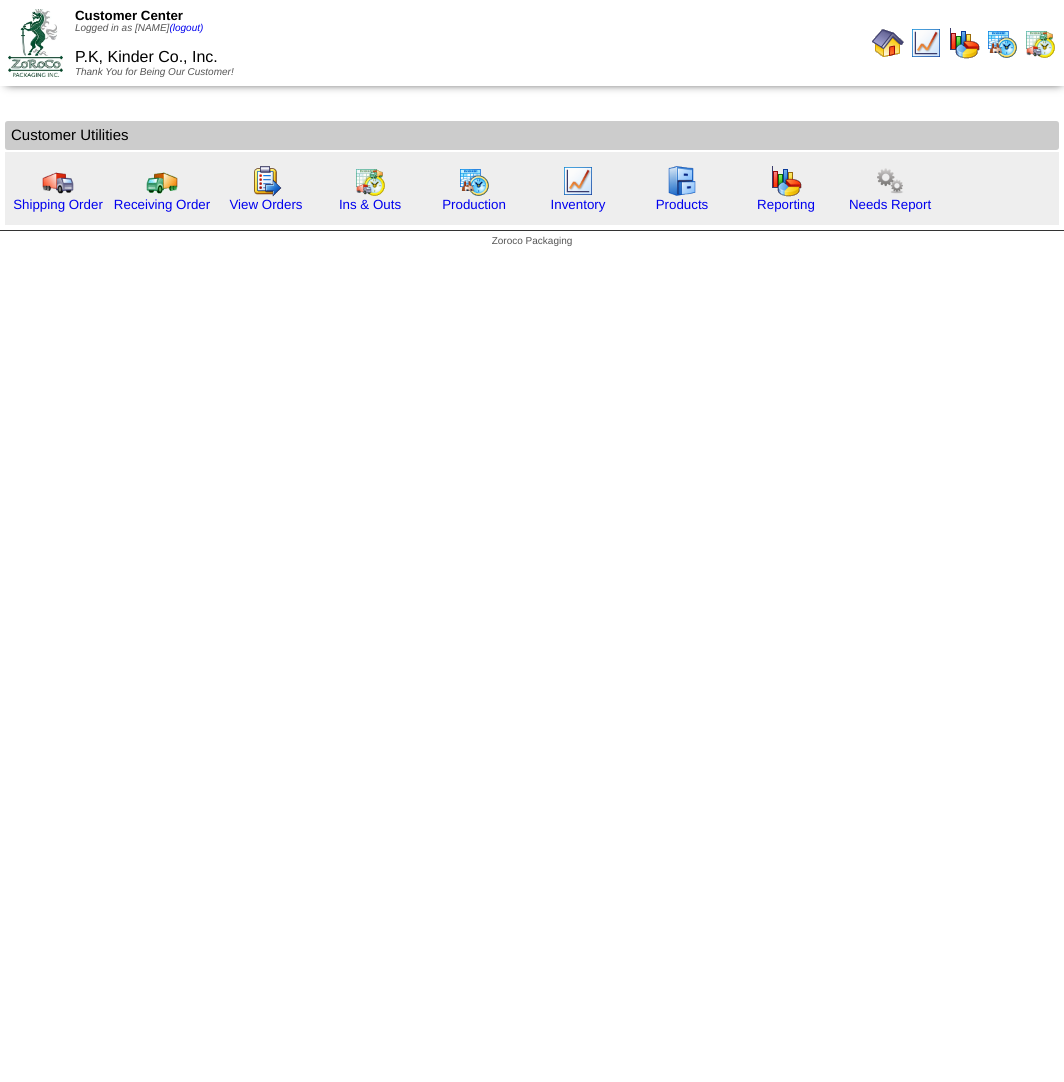scroll, scrollTop: 0, scrollLeft: 0, axis: both 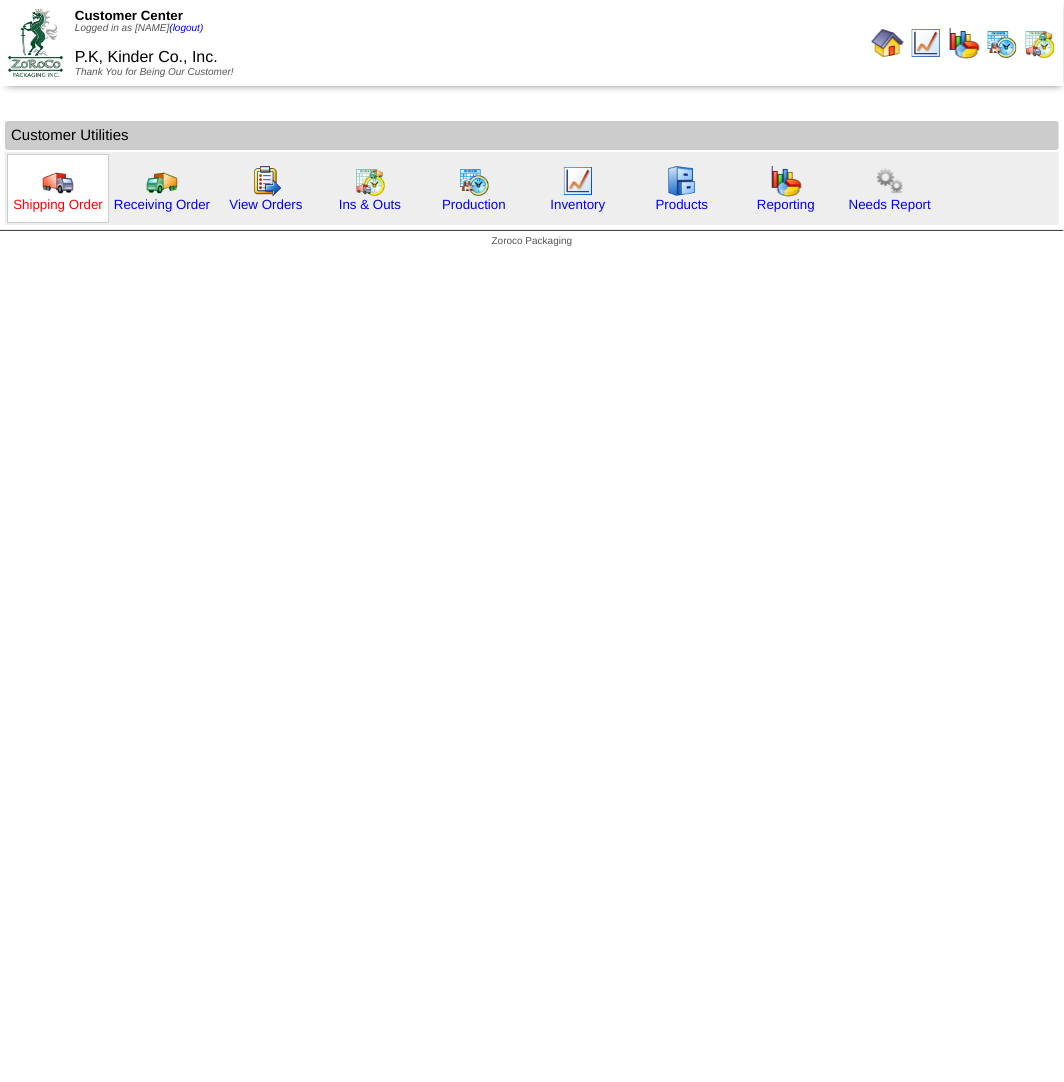 click on "Shipping Order" at bounding box center [58, 204] 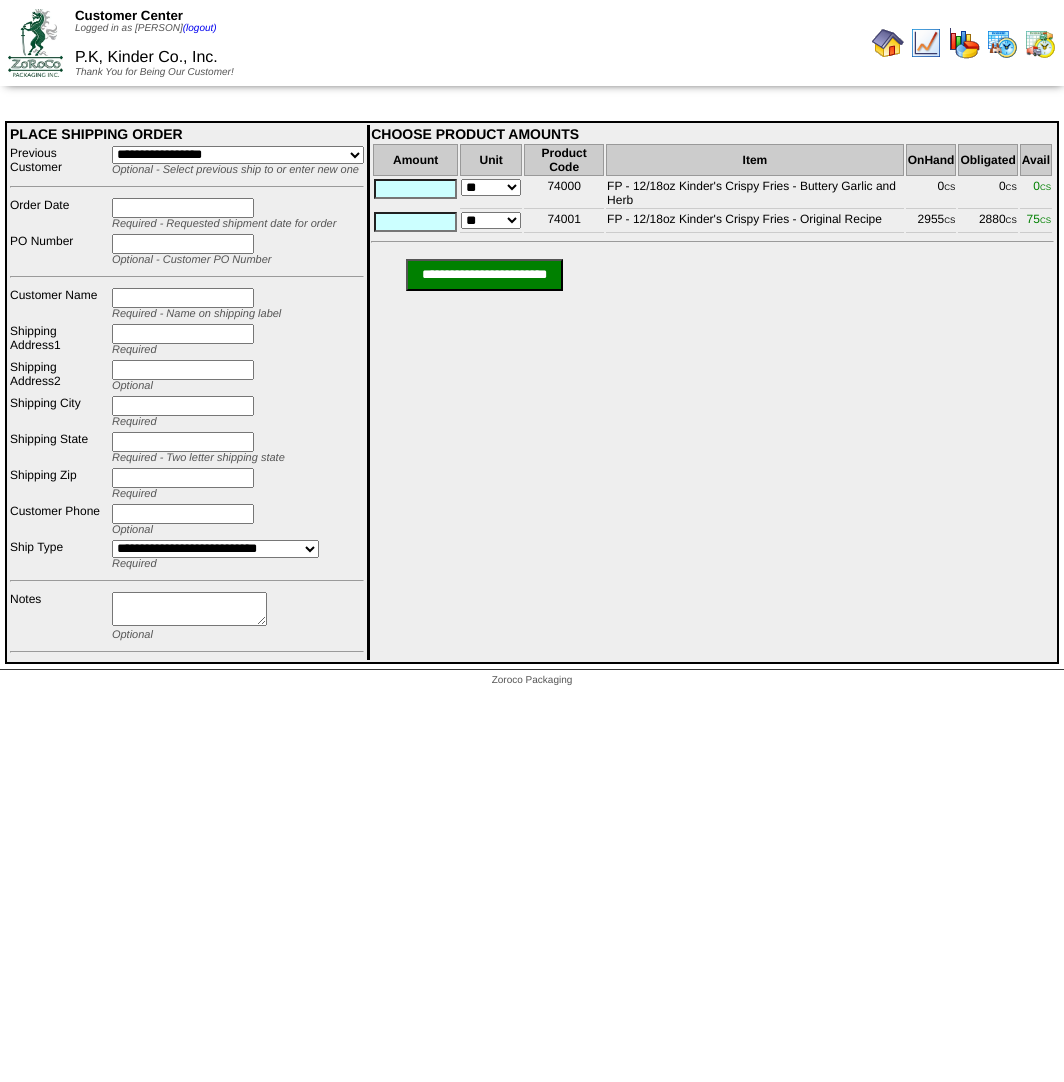 scroll, scrollTop: 0, scrollLeft: 0, axis: both 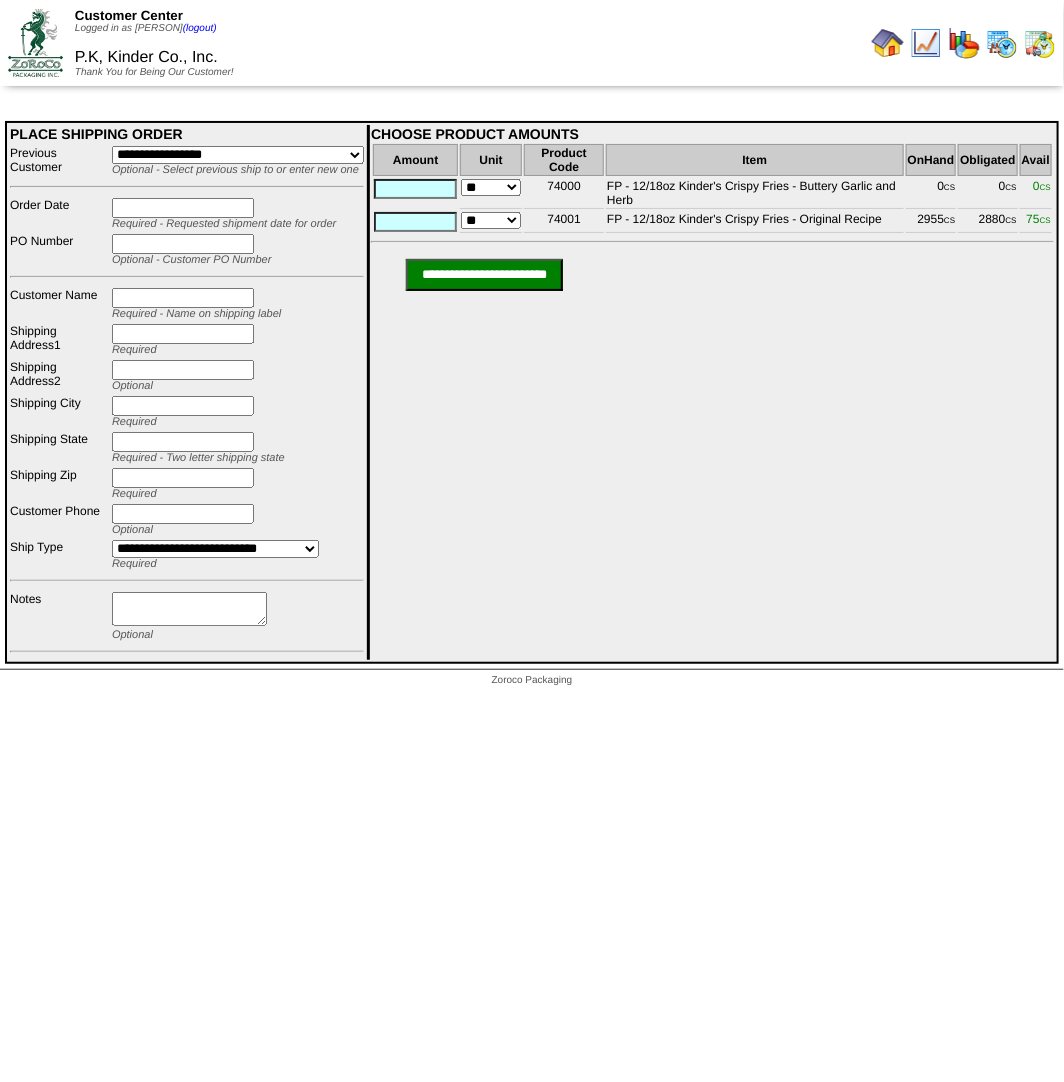 click on "**********" at bounding box center (238, 155) 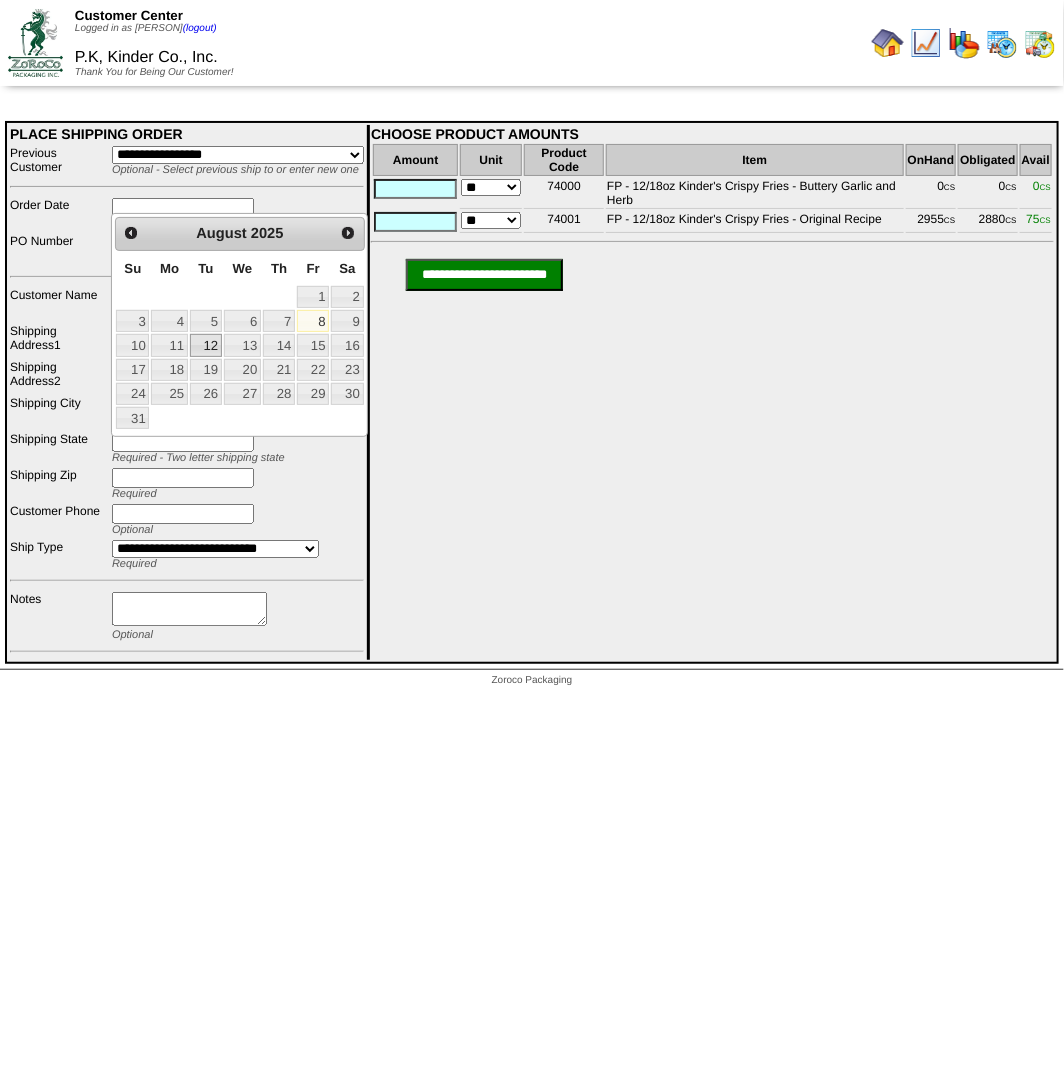 click on "12" at bounding box center (206, 345) 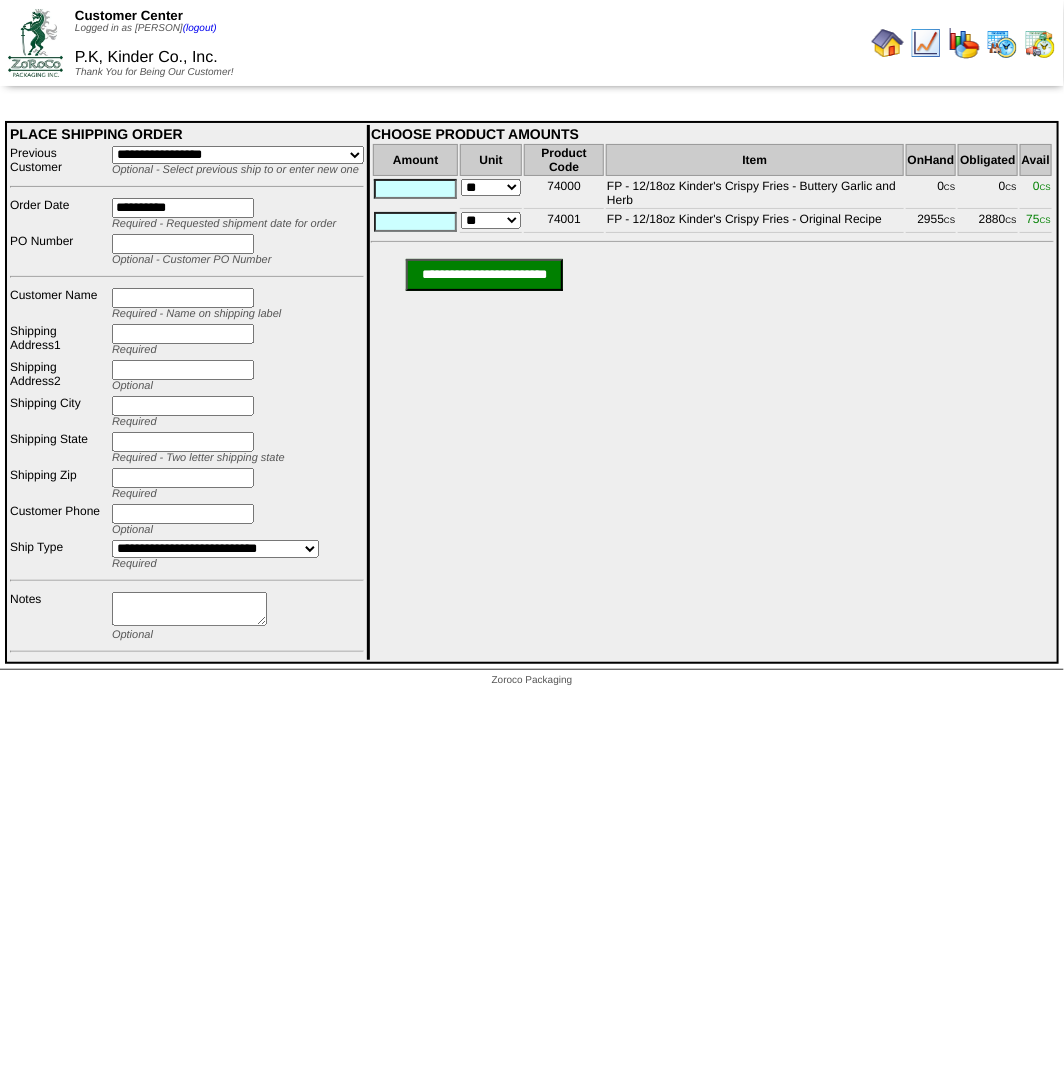 click at bounding box center (183, 244) 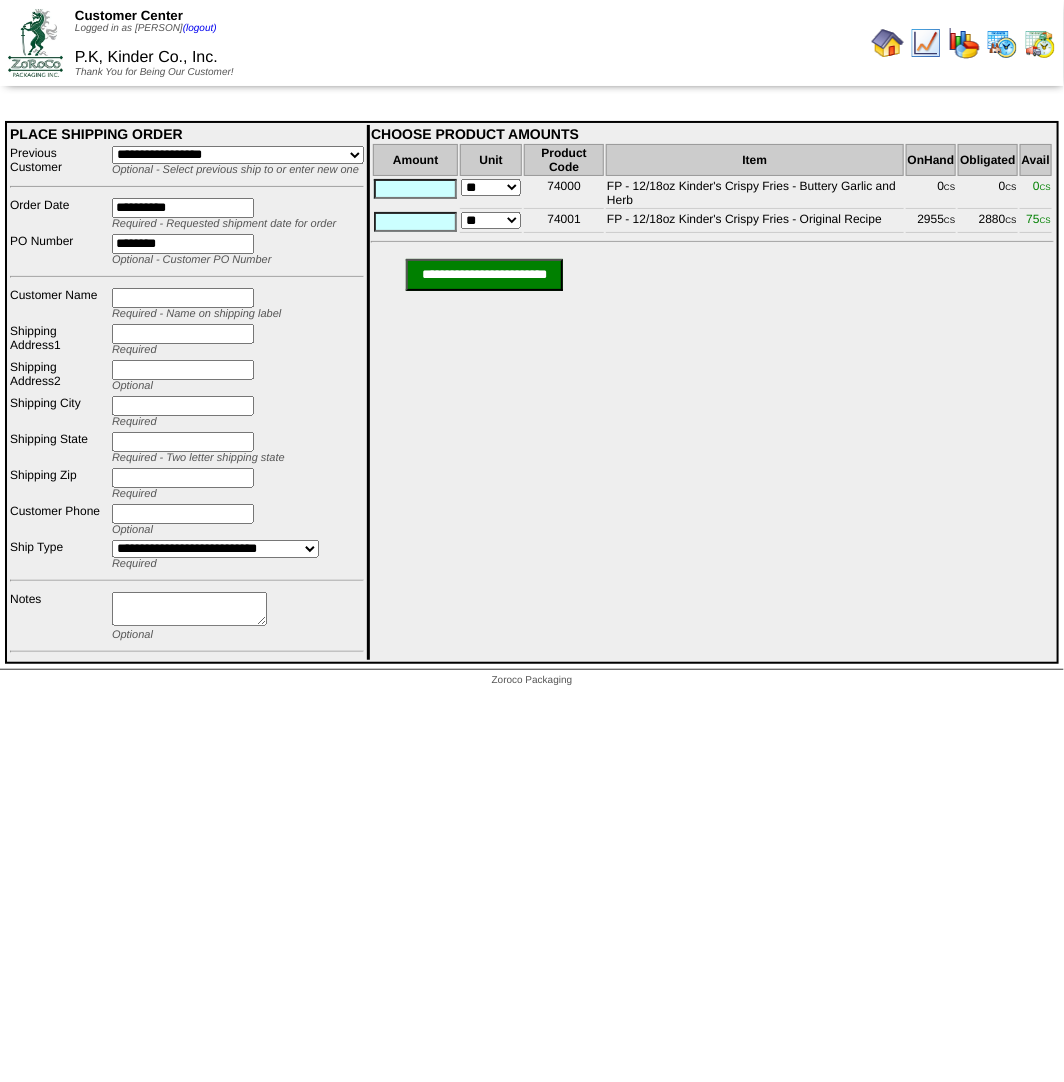 type on "********" 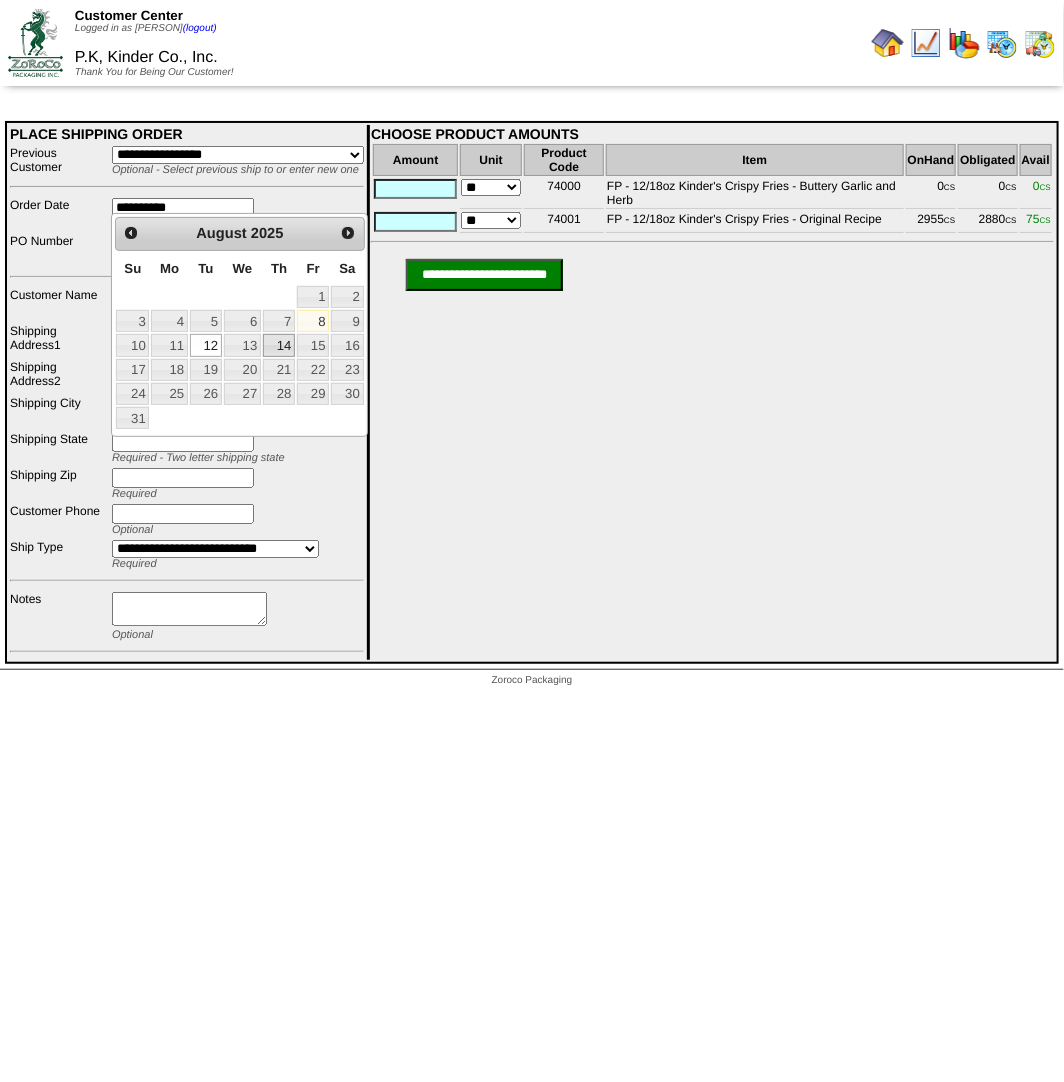 click on "14" at bounding box center (279, 345) 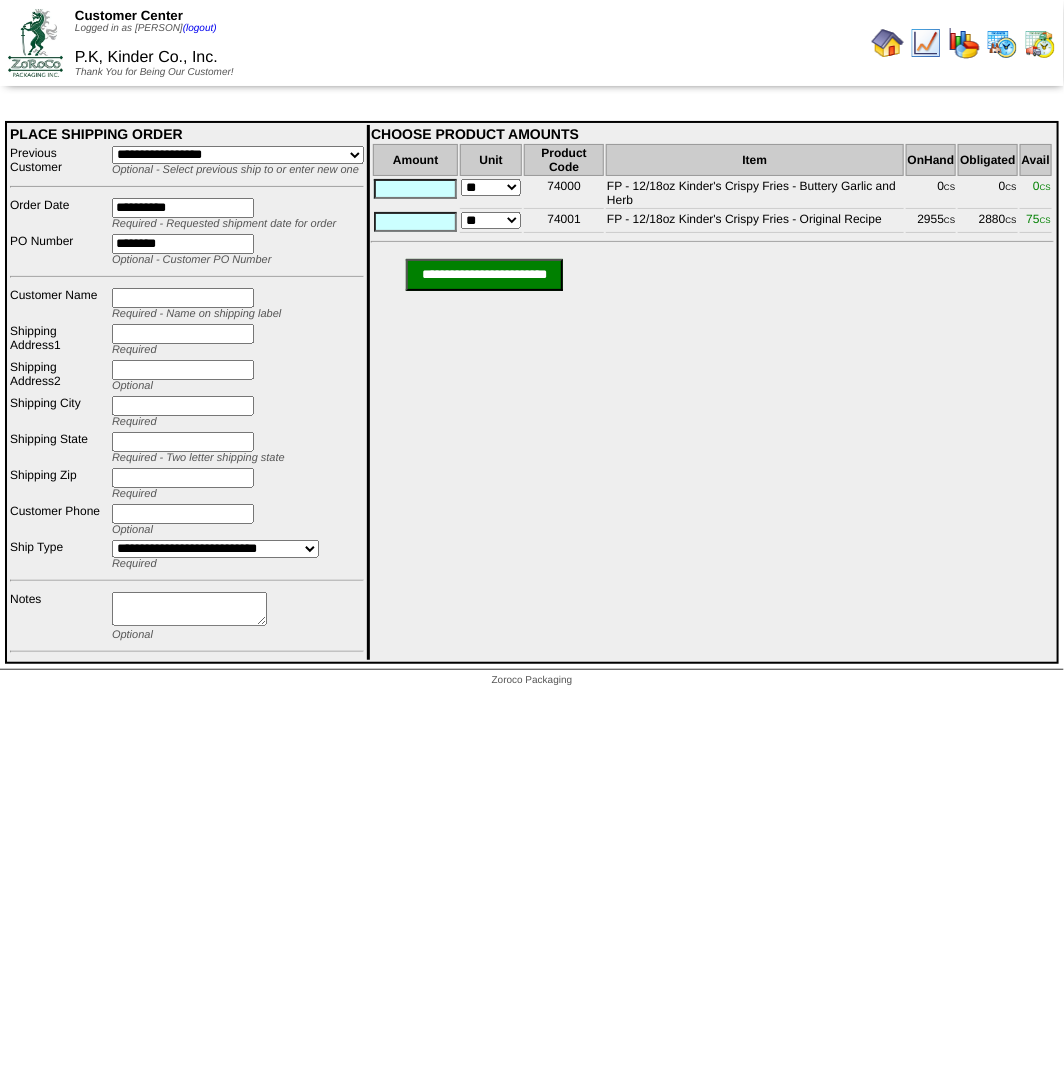 click at bounding box center [183, 298] 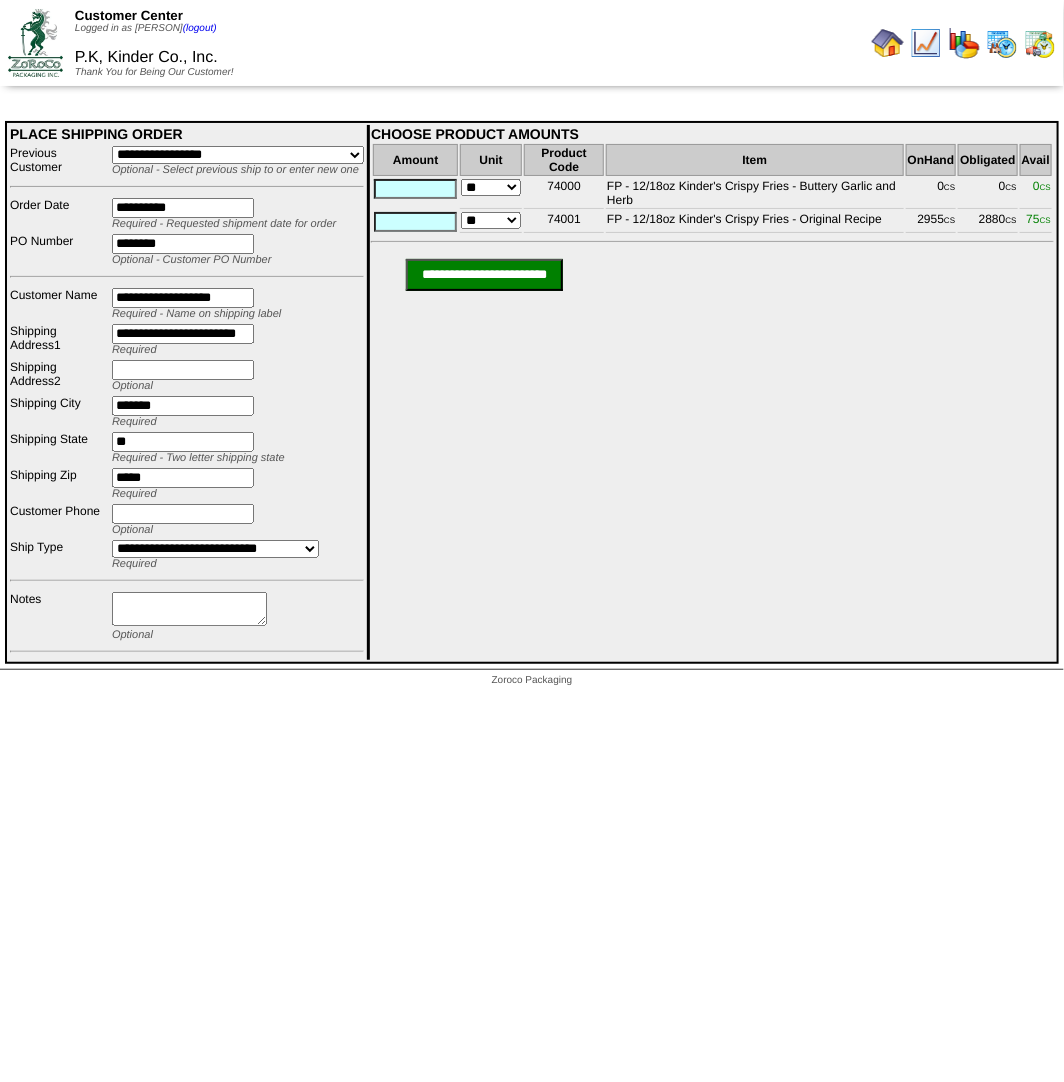 click at bounding box center [415, 222] 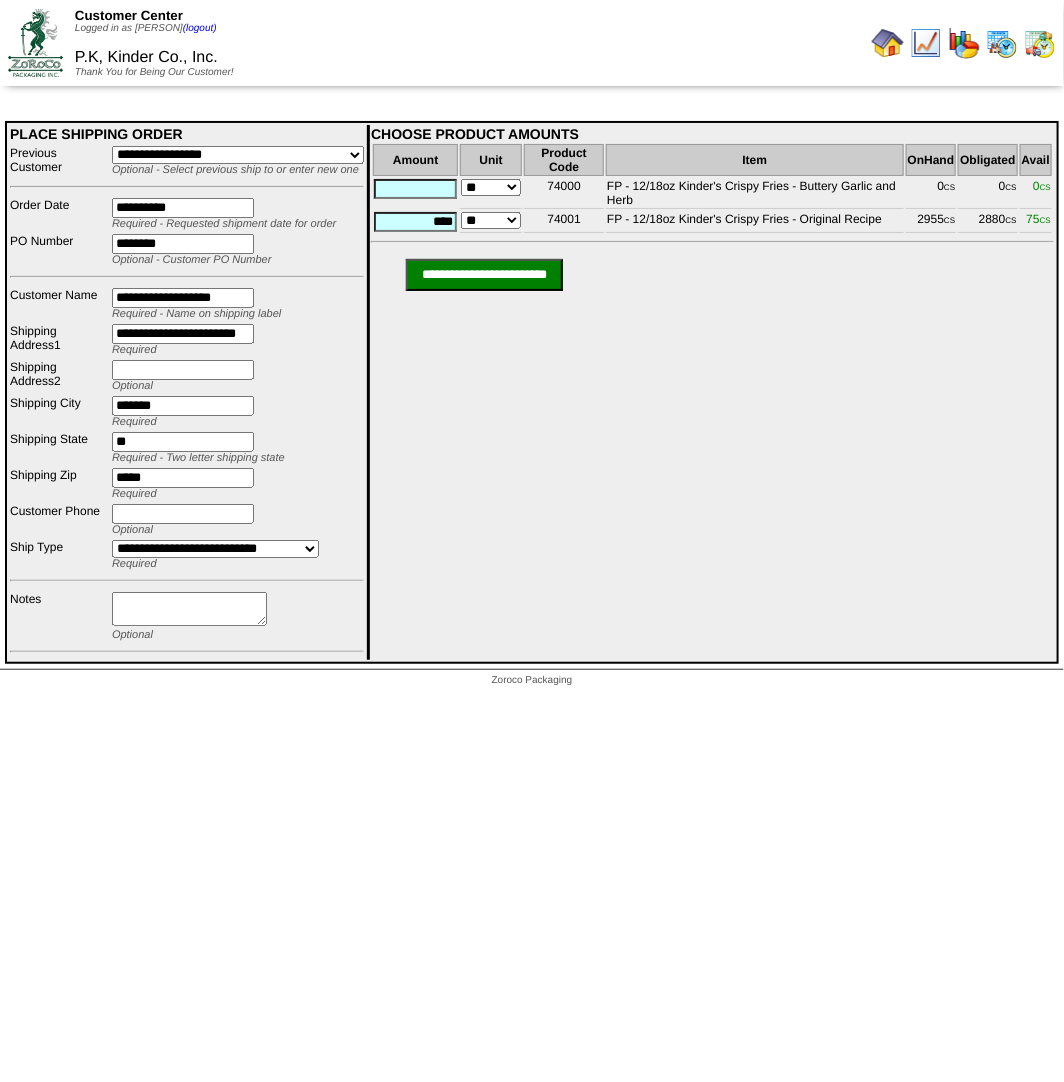 click on "**********" at bounding box center (484, 275) 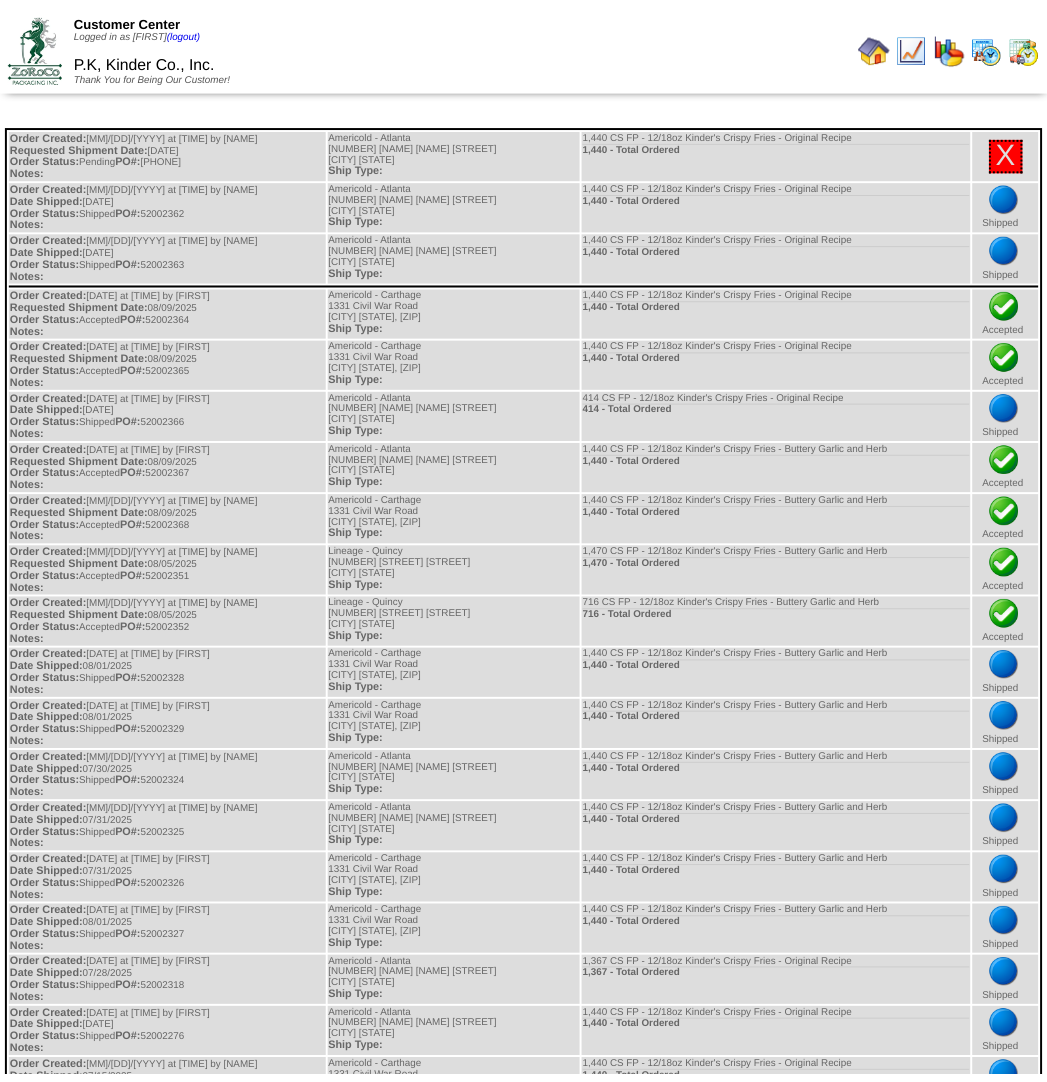 scroll, scrollTop: 0, scrollLeft: 0, axis: both 